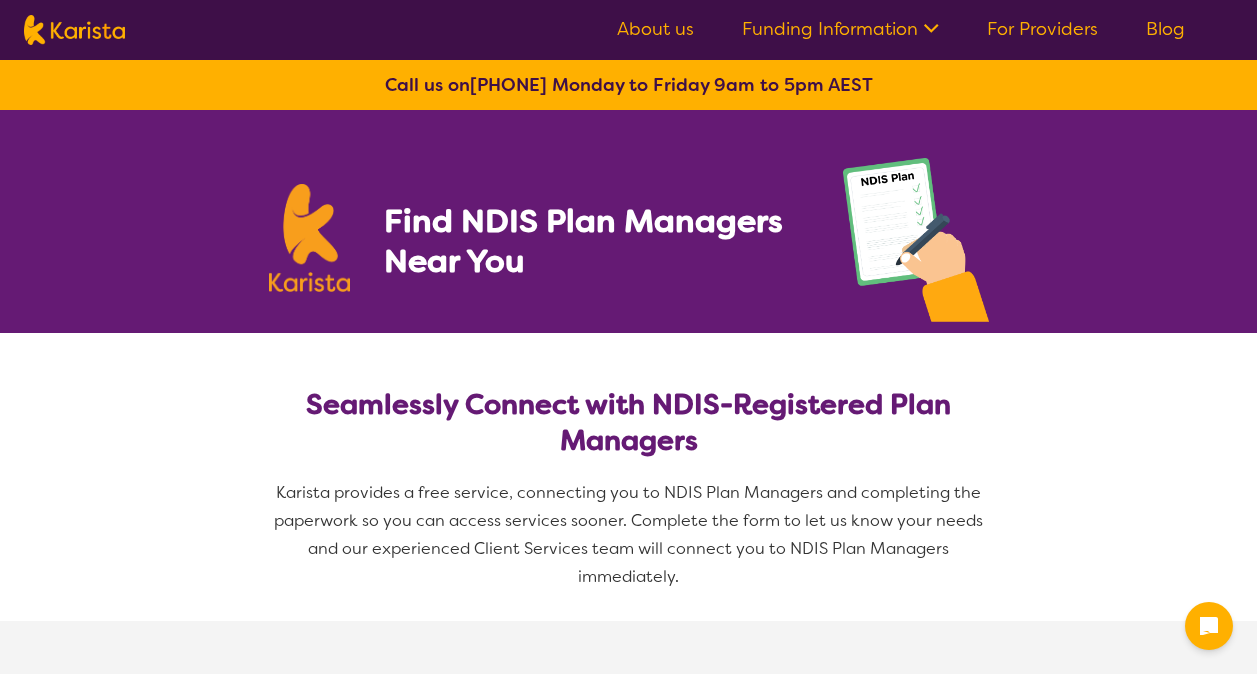 select on "NDIS Plan management" 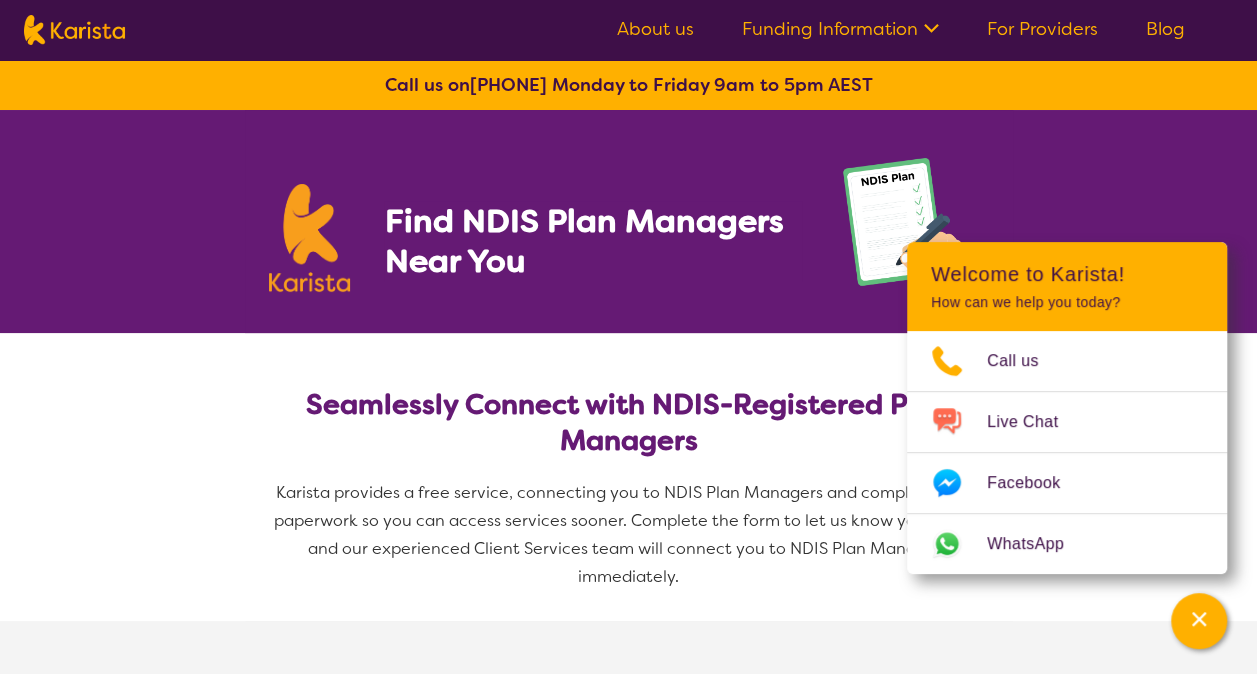click on "Call us on [PHONE] Monday to Friday 9am to 5pm AEST Find NDIS Plan Managers Near You Seamlessly Connect with NDIS-Registered Plan Managers Karista provides a free service, connecting you to NDIS Plan Managers and completing the paperwork so you can access services sooner. Complete the form to let us know your needs and our experienced Client Services team will connect you to NDIS Plan Managers immediately. Service required Allied Health Assistant Assessment (ADHD or Autism) Behaviour support Counselling Dietitian Domestic and home help Employment Support Exercise physiology Home Care Package Provider Key Worker NDIS Plan management NDIS Support Coordination Nursing services Occupational therapy Personal care Physiotherapy Podiatry Psychology Psychosocial Recovery Coach Respite Speech therapy Support worker Supported accommodation Postcode or Suburb Age of recipient Aged - 65+" at bounding box center (628, 2269) 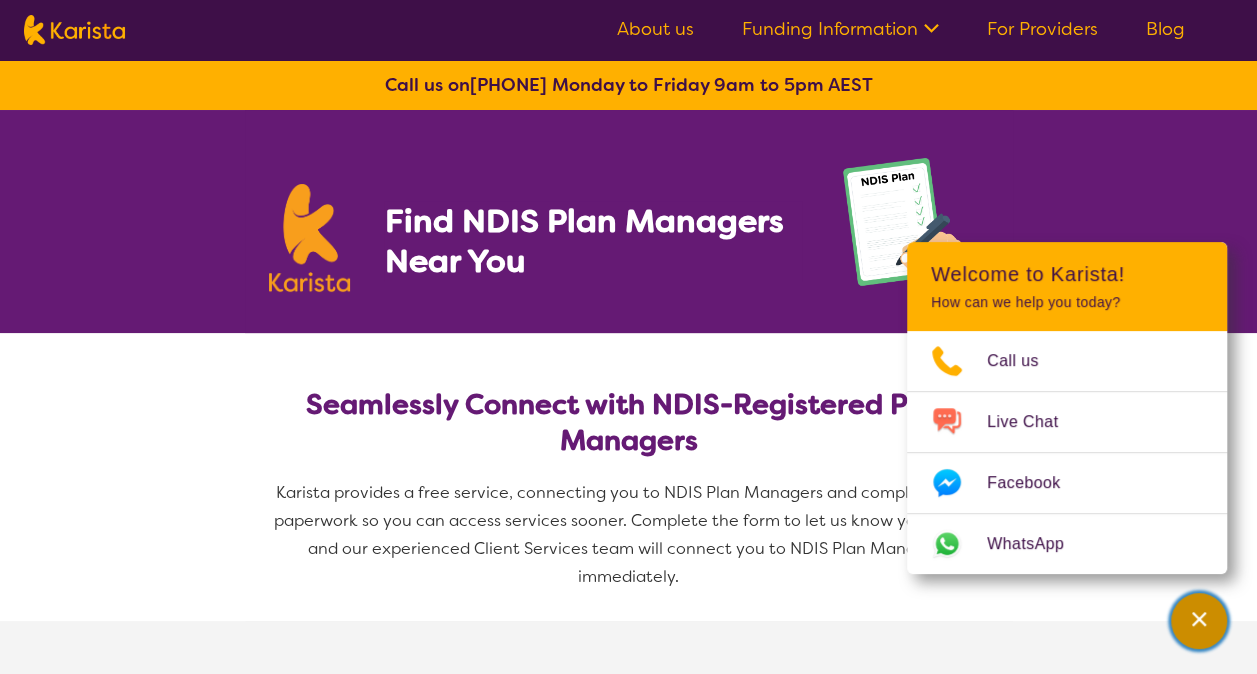 click 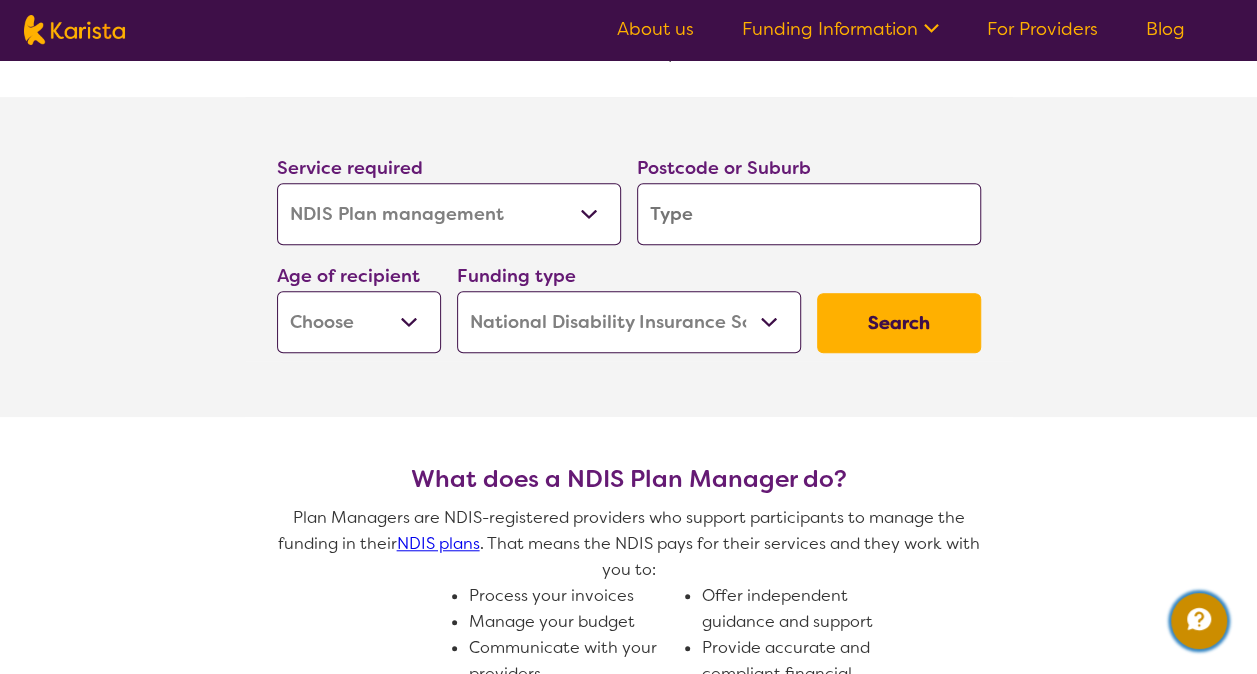 scroll, scrollTop: 532, scrollLeft: 0, axis: vertical 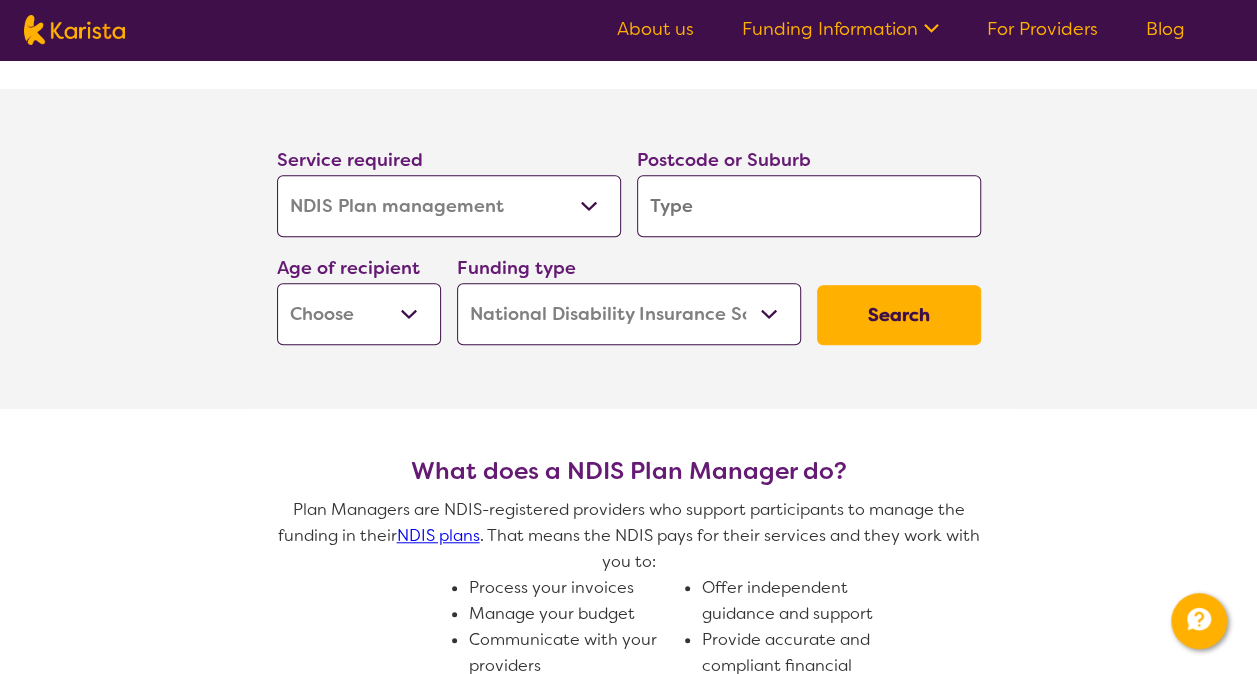 click on "Allied Health Assistant Assessment (ADHD or Autism) Behaviour support Counselling Dietitian Domestic and home help Employment Support Exercise physiology Home Care Package Provider Key Worker NDIS Plan management NDIS Support Coordination Nursing services Occupational therapy Personal care Physiotherapy Podiatry Psychology Psychosocial Recovery Coach Respite Speech therapy Support worker Supported accommodation" at bounding box center [449, 206] 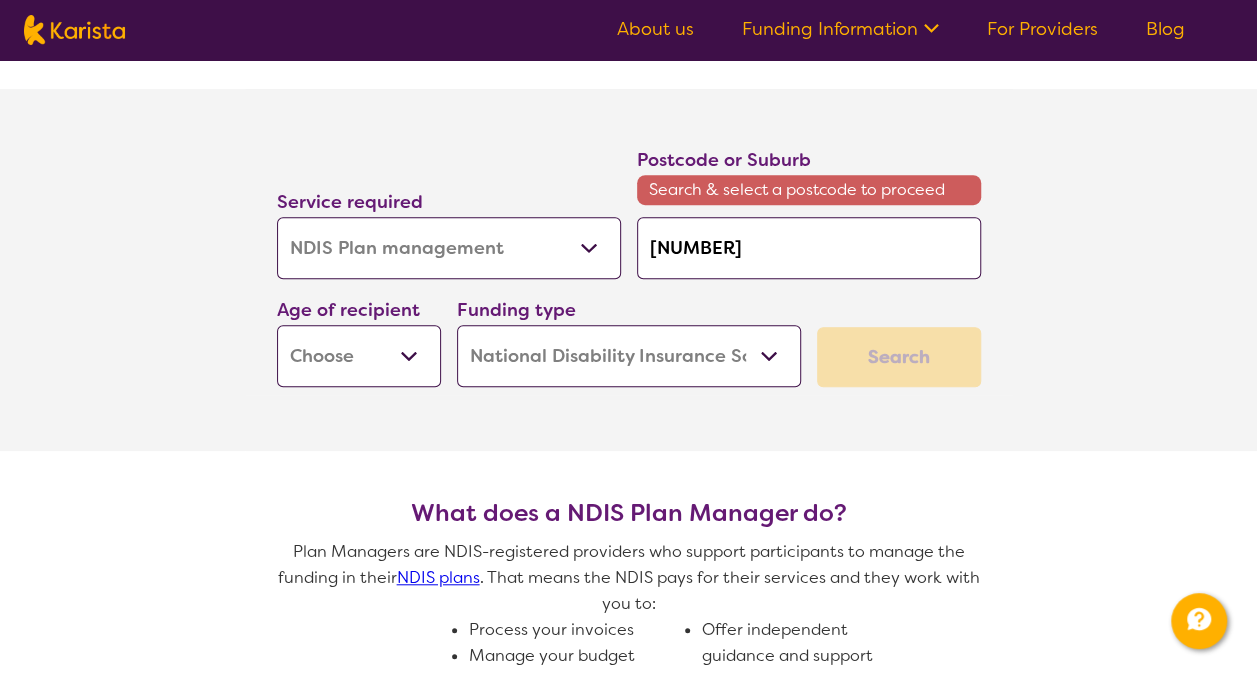 type on "[NUMBER]" 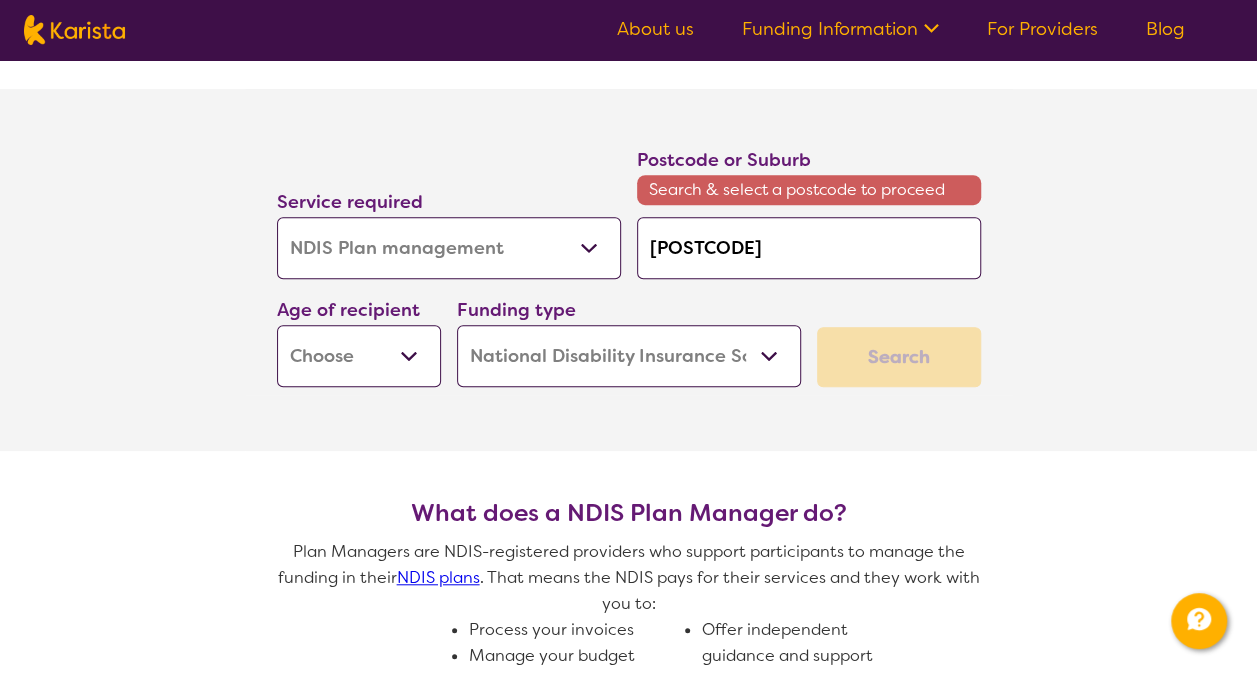 type on "4170" 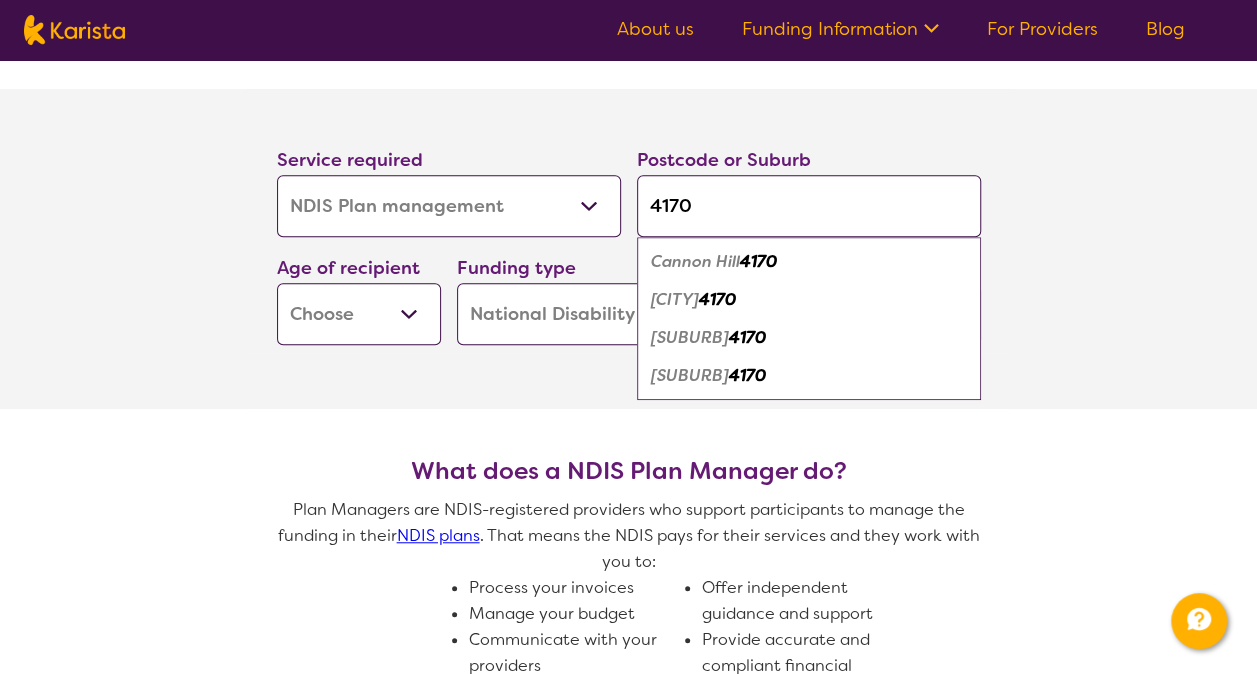 type on "4170" 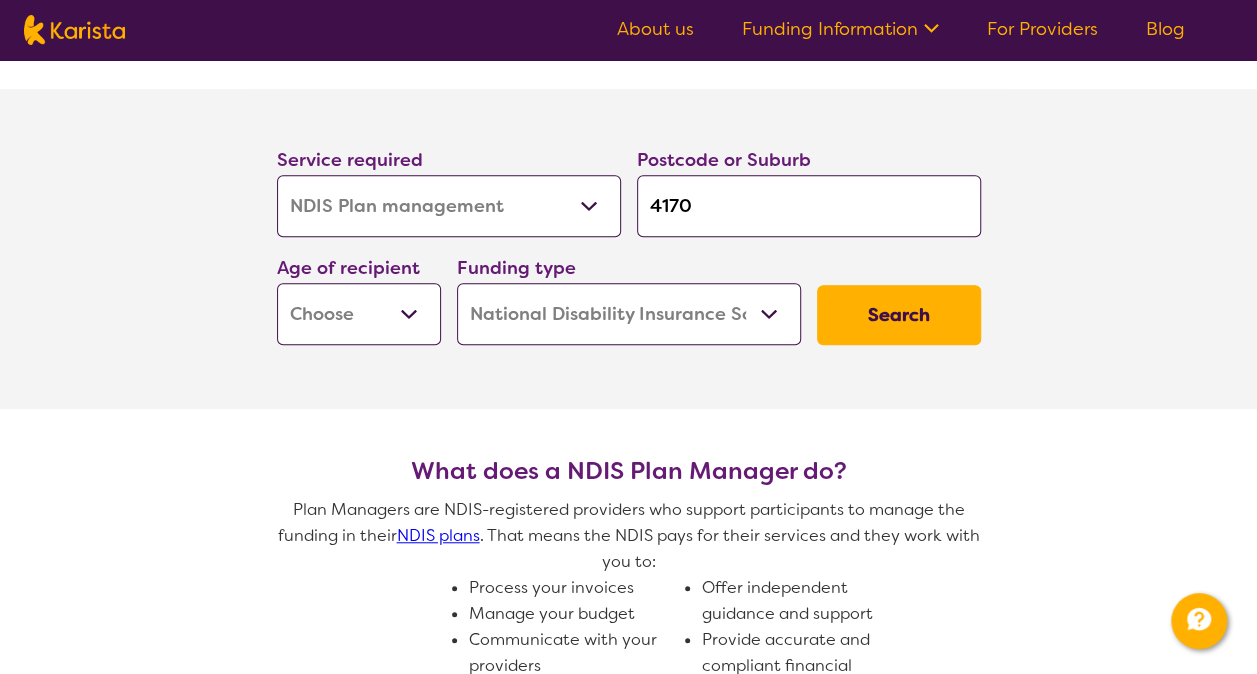 click on "Early Childhood - 0 to 9 Child - 10 to 11 Adolescent - 12 to 17 Adult - 18 to 64 Aged - 65+" at bounding box center [359, 314] 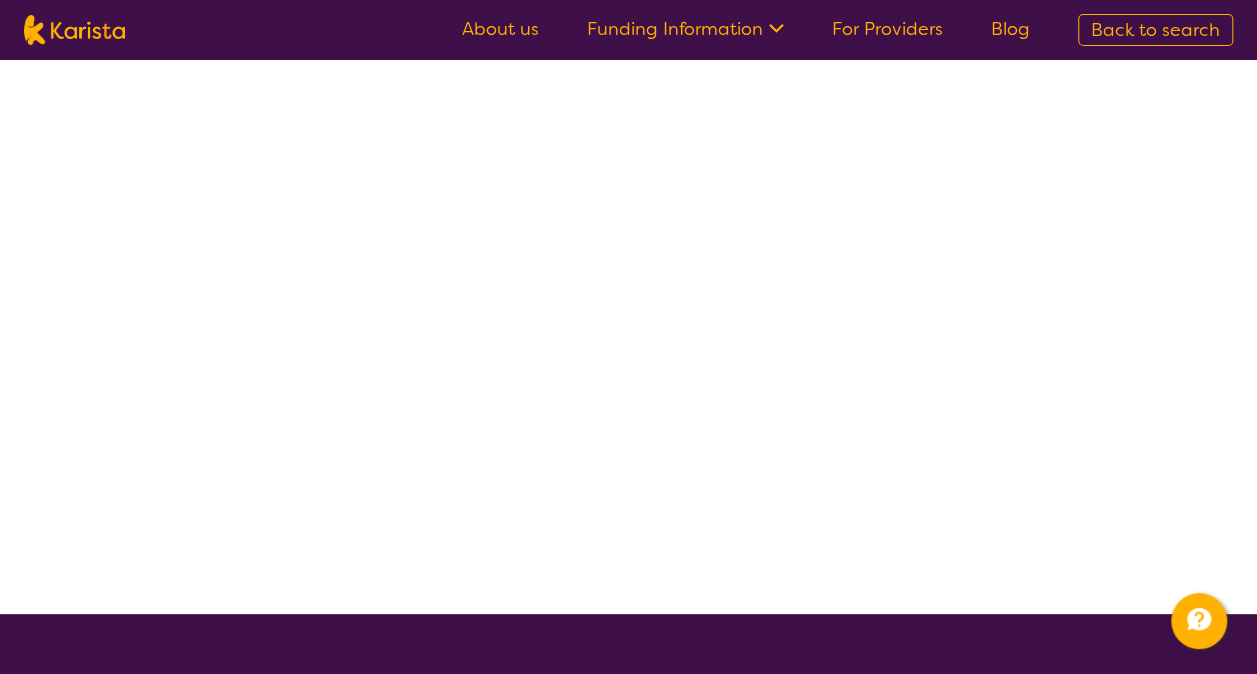 scroll, scrollTop: 0, scrollLeft: 0, axis: both 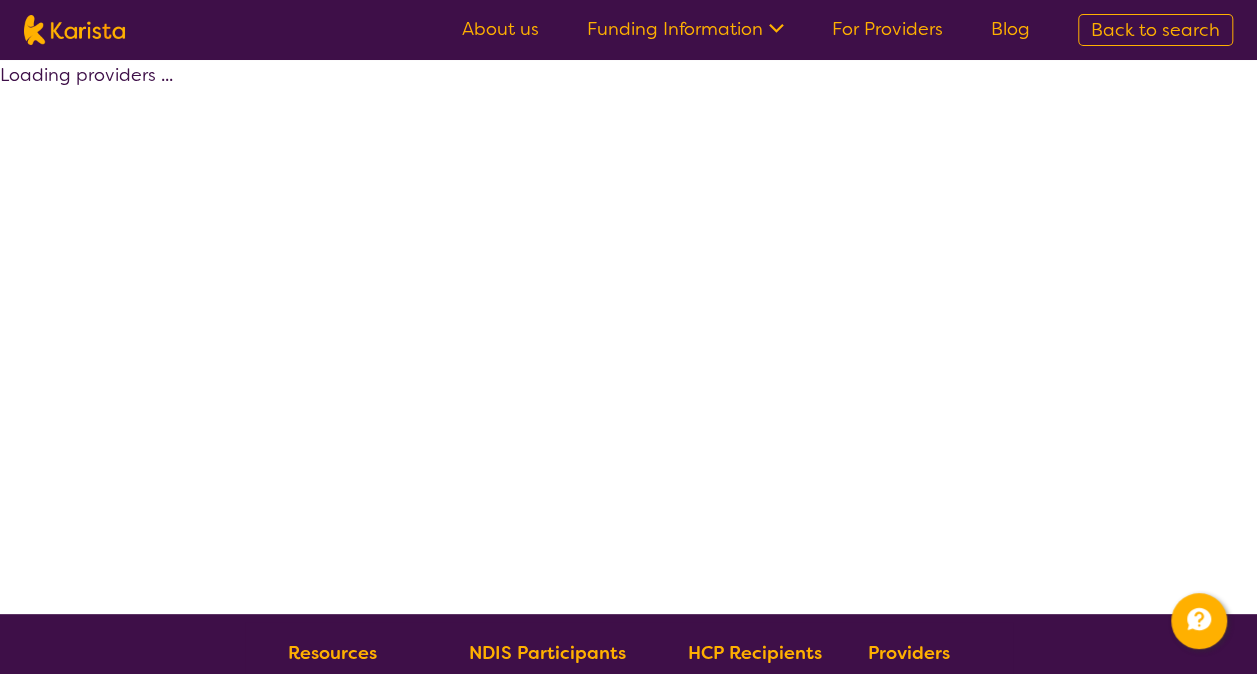 select on "by_score" 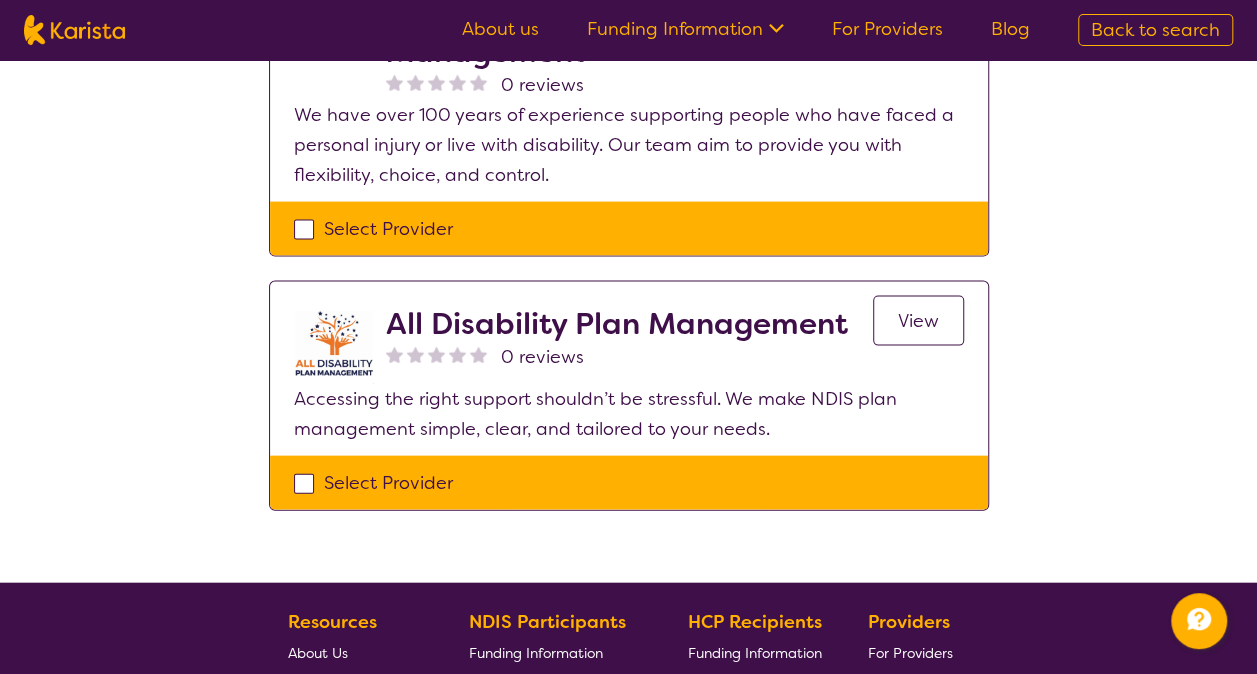 scroll, scrollTop: 1996, scrollLeft: 0, axis: vertical 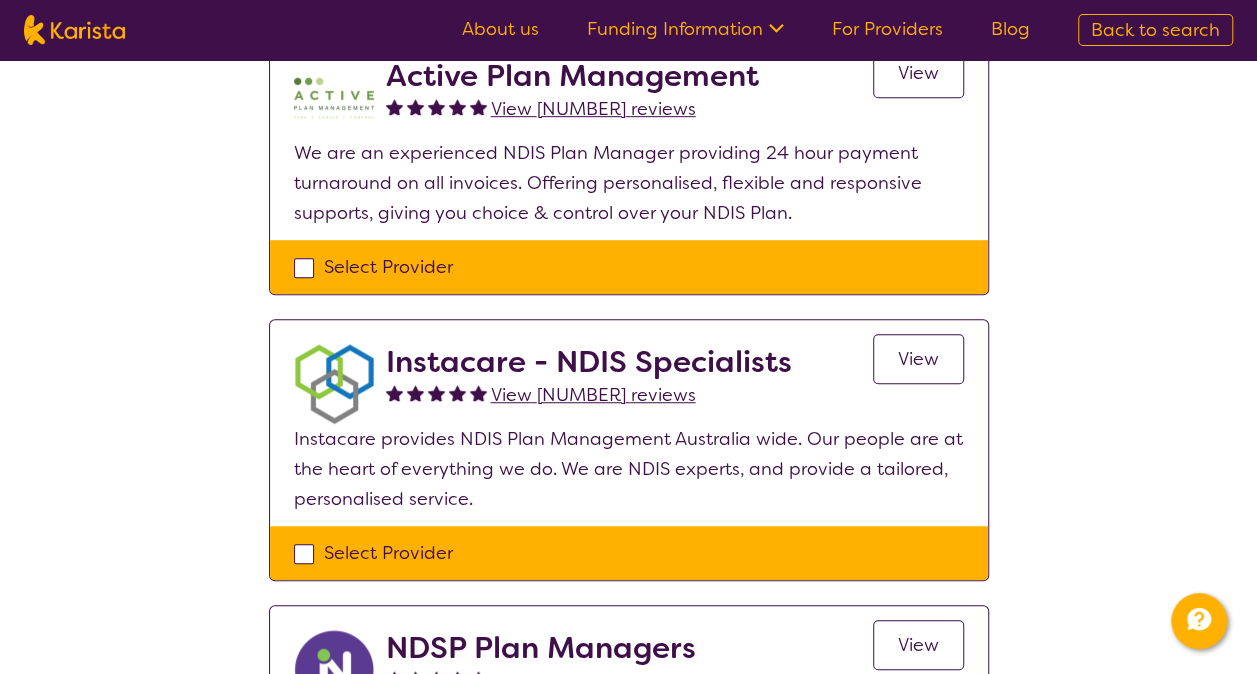 select on "NDIS Plan management" 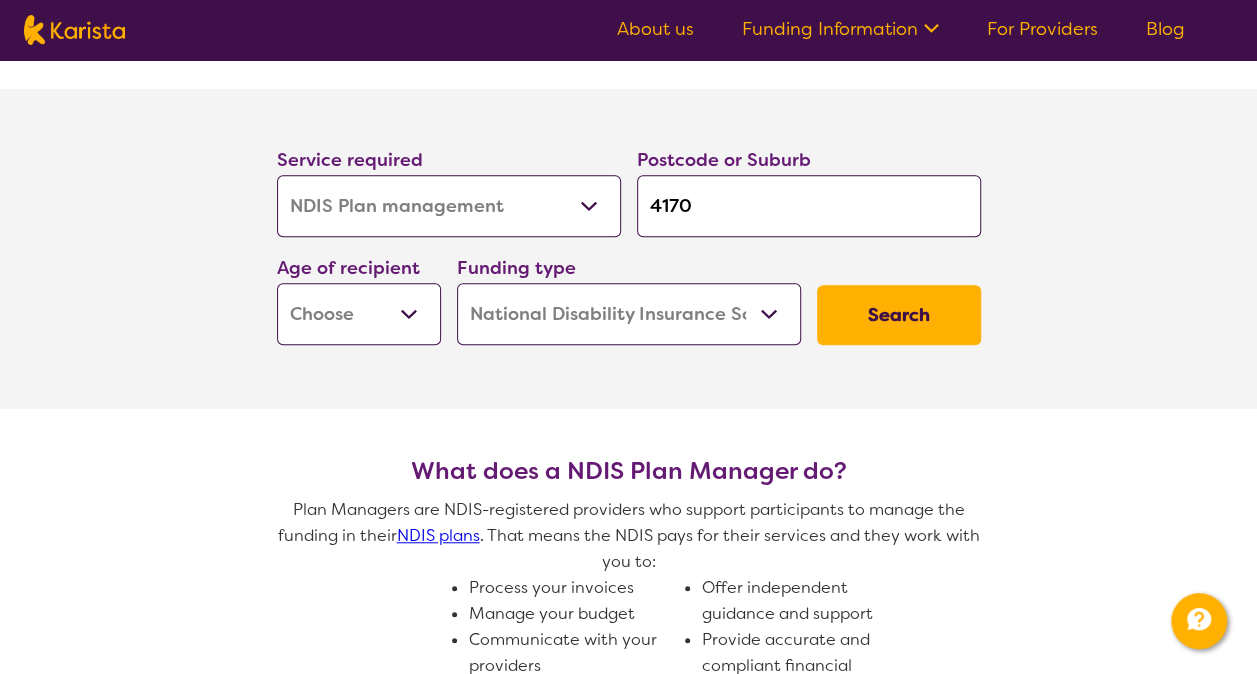 click on "Allied Health Assistant Assessment (ADHD or Autism) Behaviour support Counselling Dietitian Domestic and home help Employment Support Exercise physiology Home Care Package Provider Key Worker NDIS Plan management NDIS Support Coordination Nursing services Occupational therapy Personal care Physiotherapy Podiatry Psychology Psychosocial Recovery Coach Respite Speech therapy Support worker Supported accommodation" at bounding box center [449, 206] 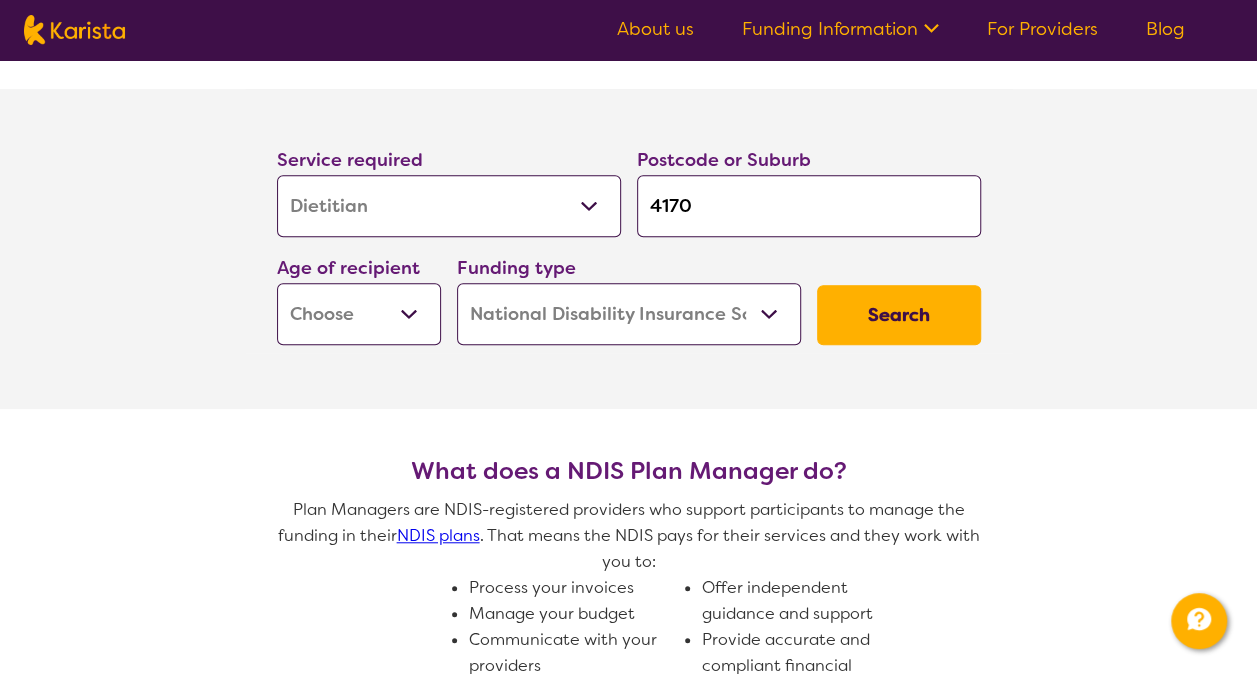 click on "Allied Health Assistant Assessment (ADHD or Autism) Behaviour support Counselling Dietitian Domestic and home help Employment Support Exercise physiology Home Care Package Provider Key Worker NDIS Plan management NDIS Support Coordination Nursing services Occupational therapy Personal care Physiotherapy Podiatry Psychology Psychosocial Recovery Coach Respite Speech therapy Support worker Supported accommodation" at bounding box center (449, 206) 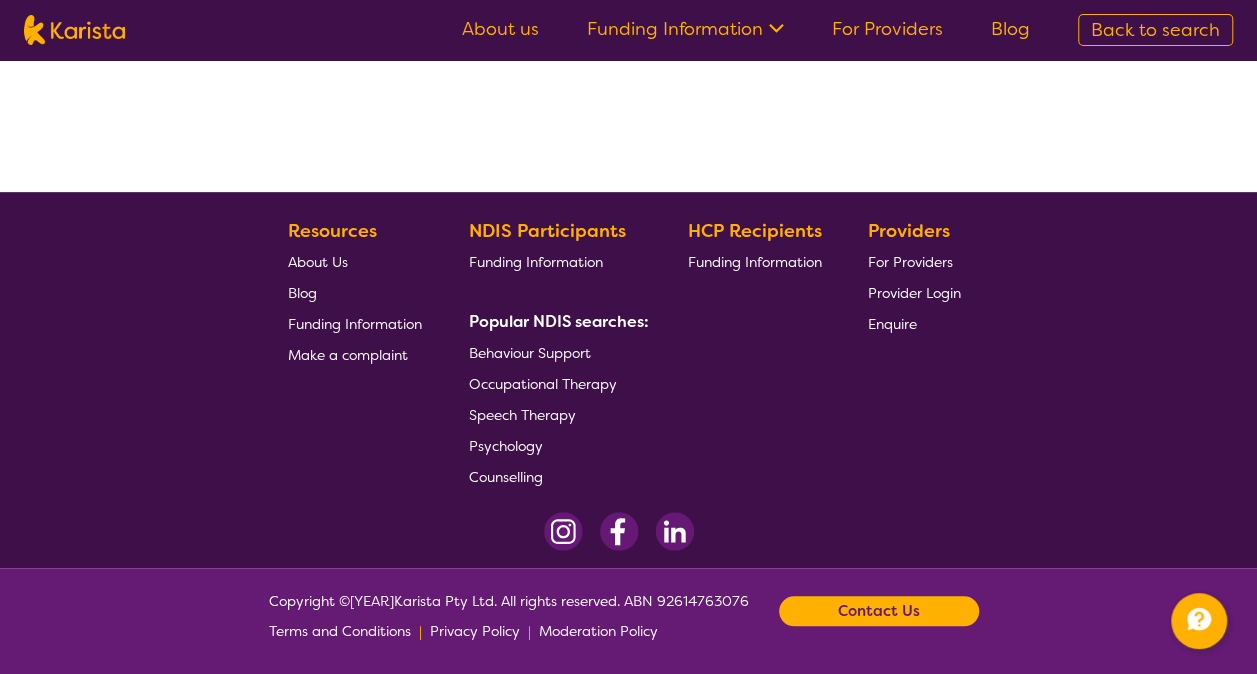 scroll, scrollTop: 0, scrollLeft: 0, axis: both 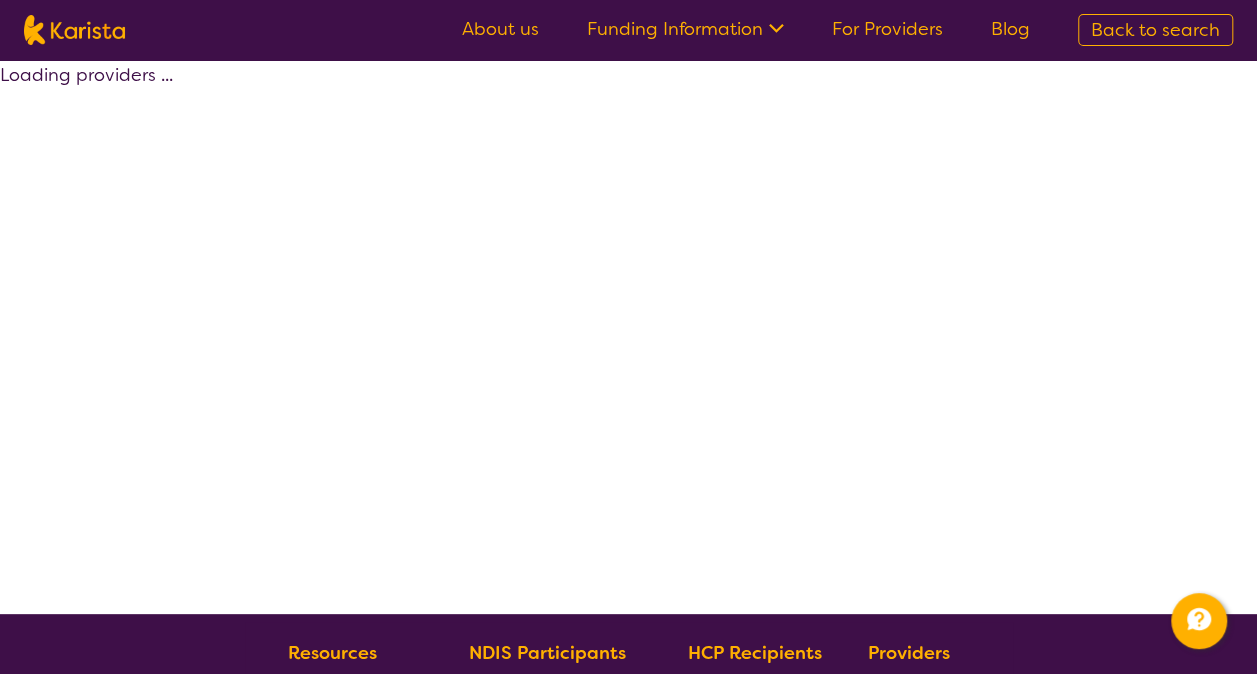 select on "by_score" 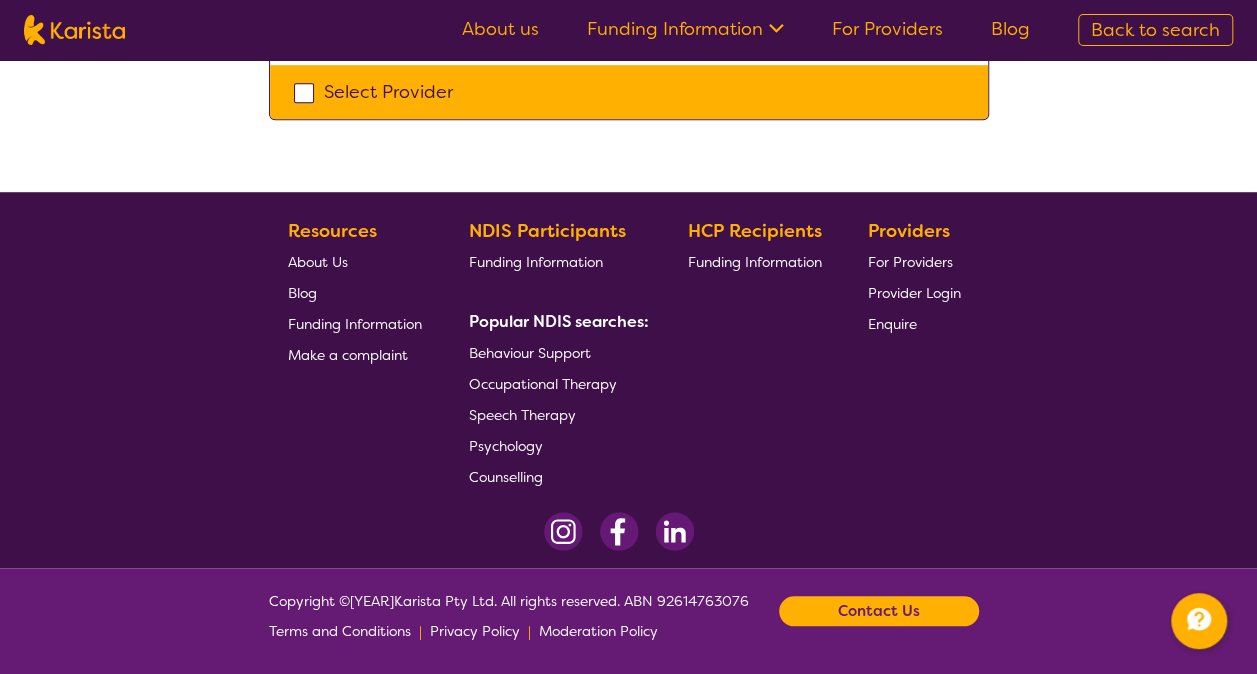 scroll, scrollTop: 0, scrollLeft: 0, axis: both 